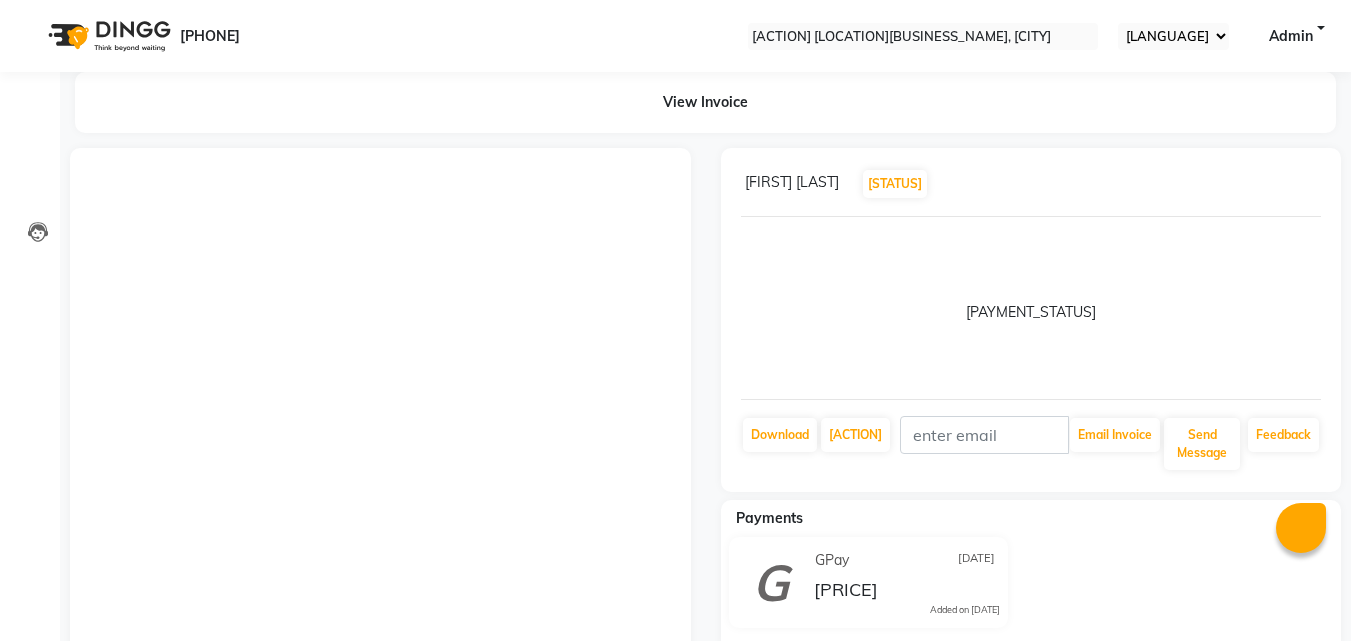 scroll, scrollTop: 0, scrollLeft: 0, axis: both 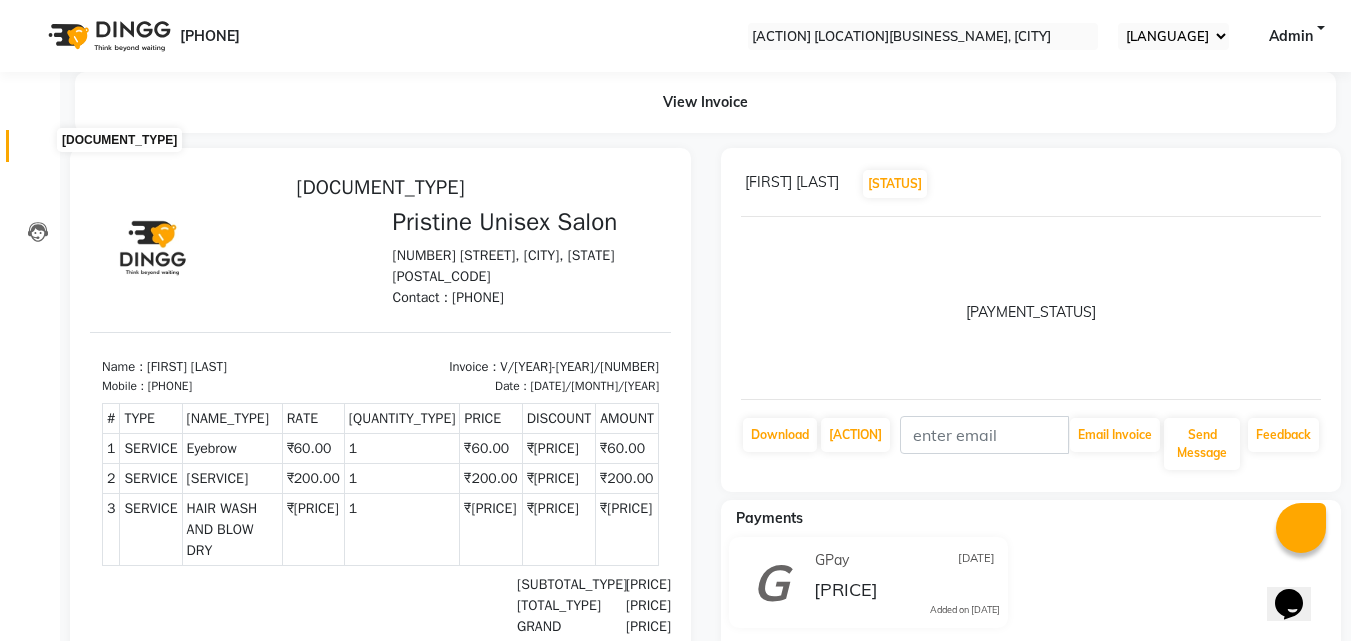 click at bounding box center [38, 151] 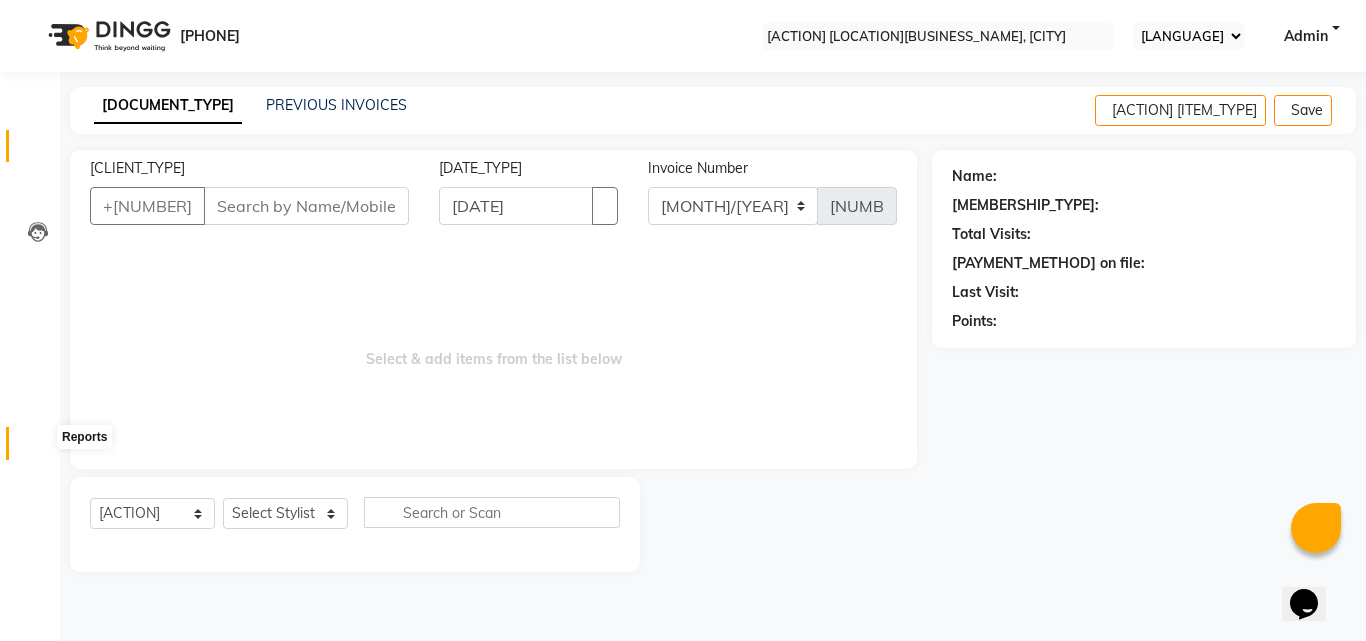 click at bounding box center [38, 448] 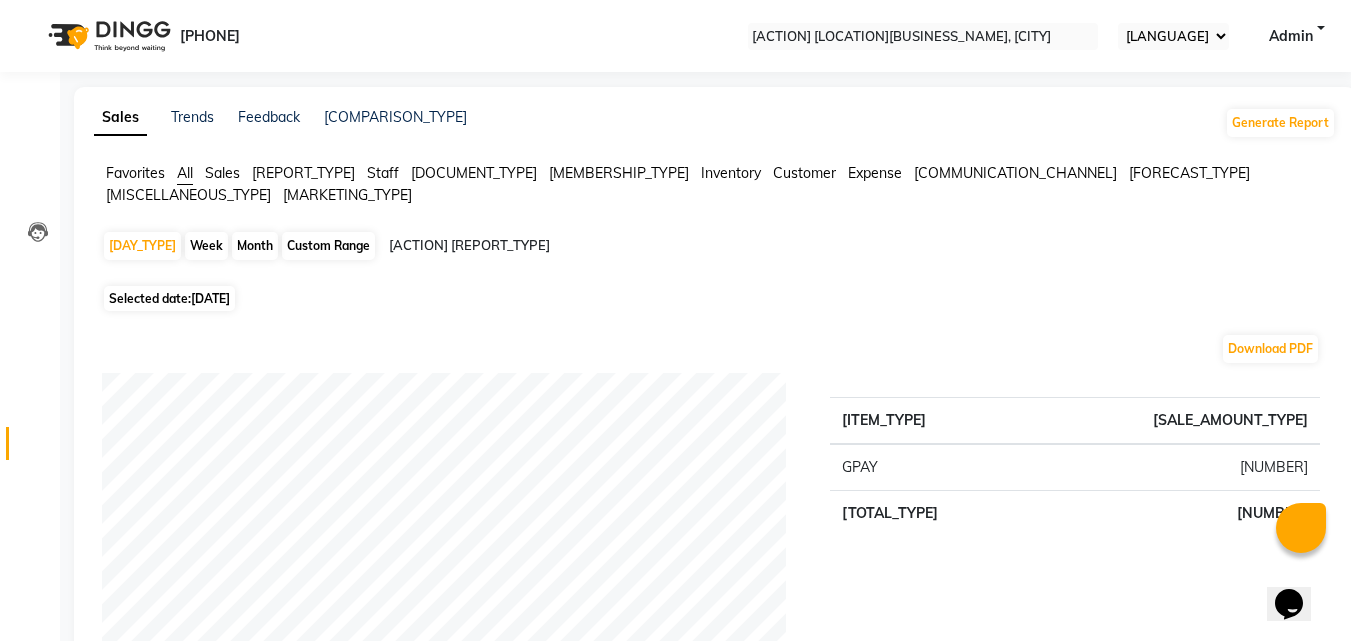 click on "Custom Range" at bounding box center (328, 246) 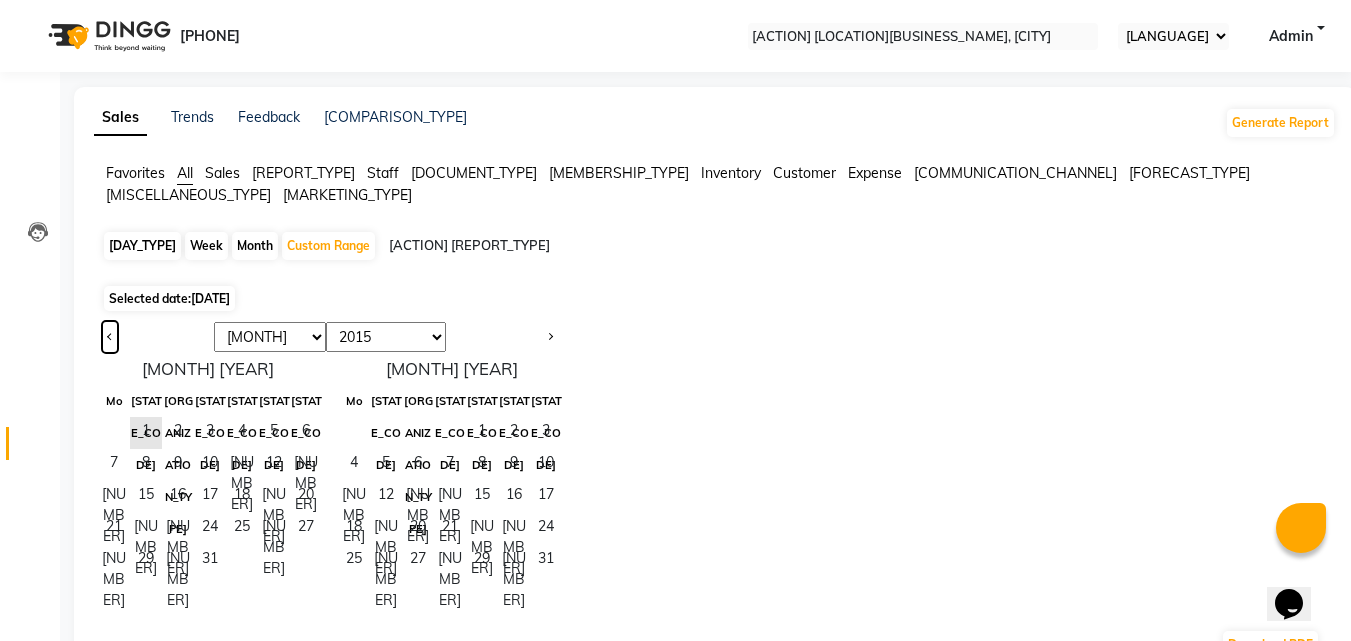 click at bounding box center (110, 335) 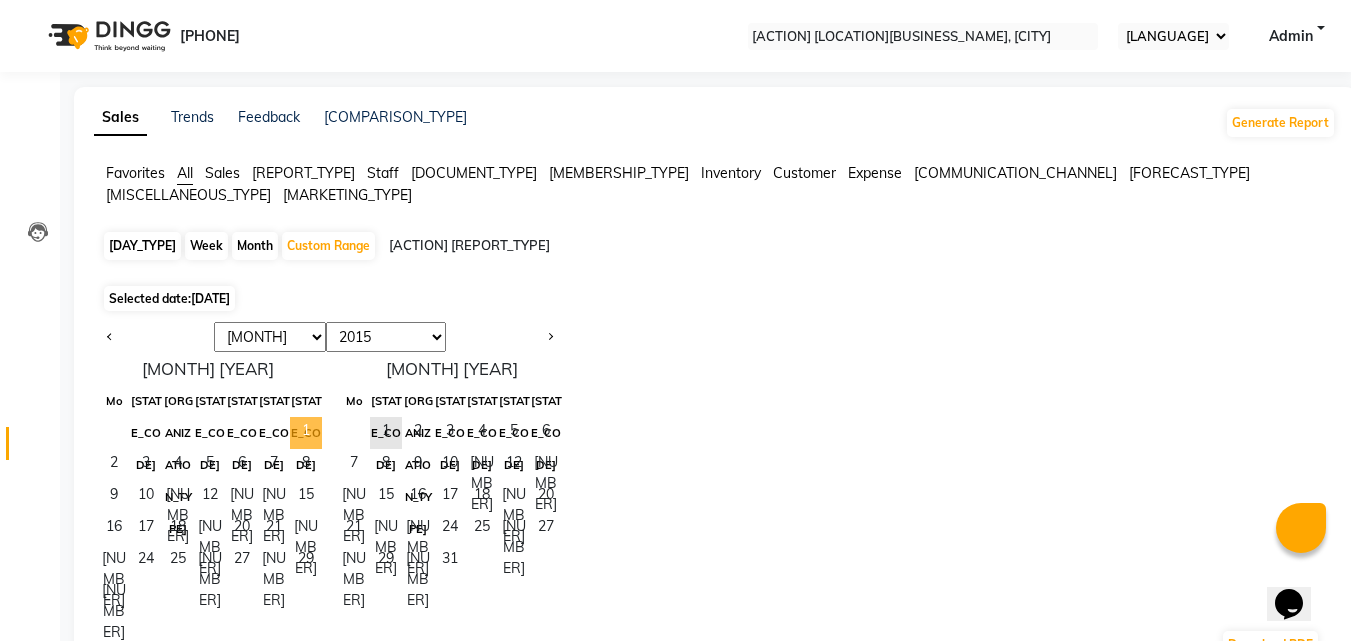click on "1" at bounding box center (306, 433) 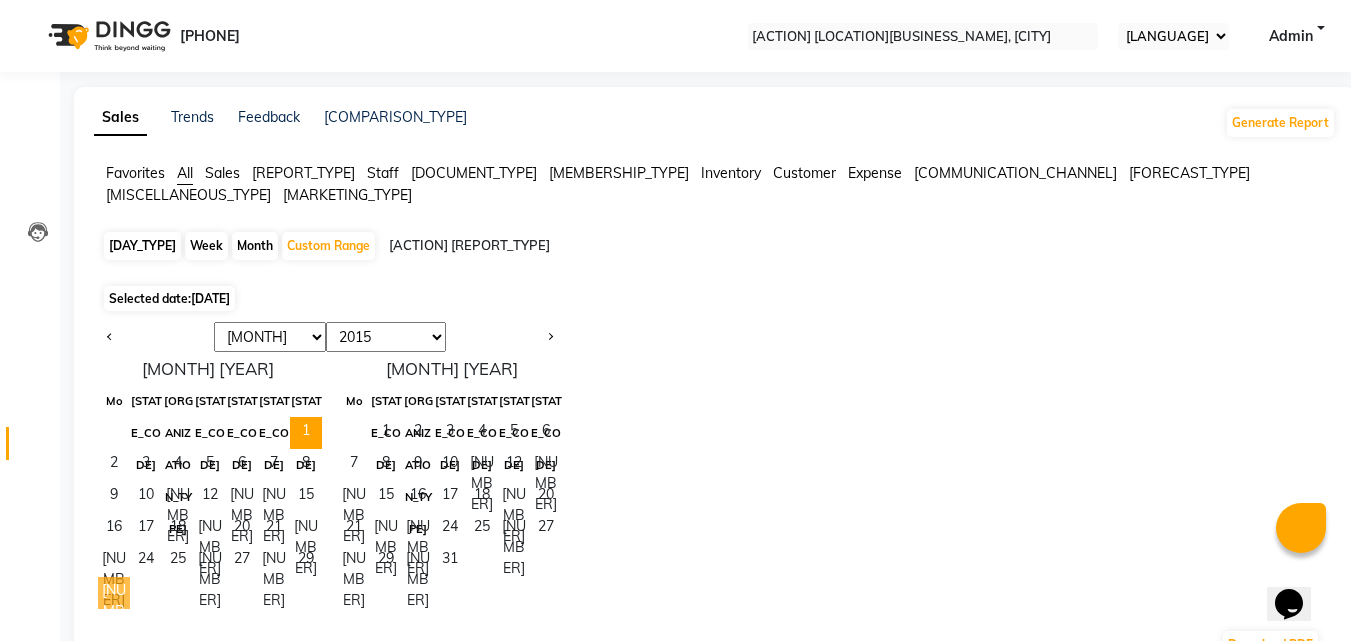 click on "[NUMBER]" at bounding box center [114, 593] 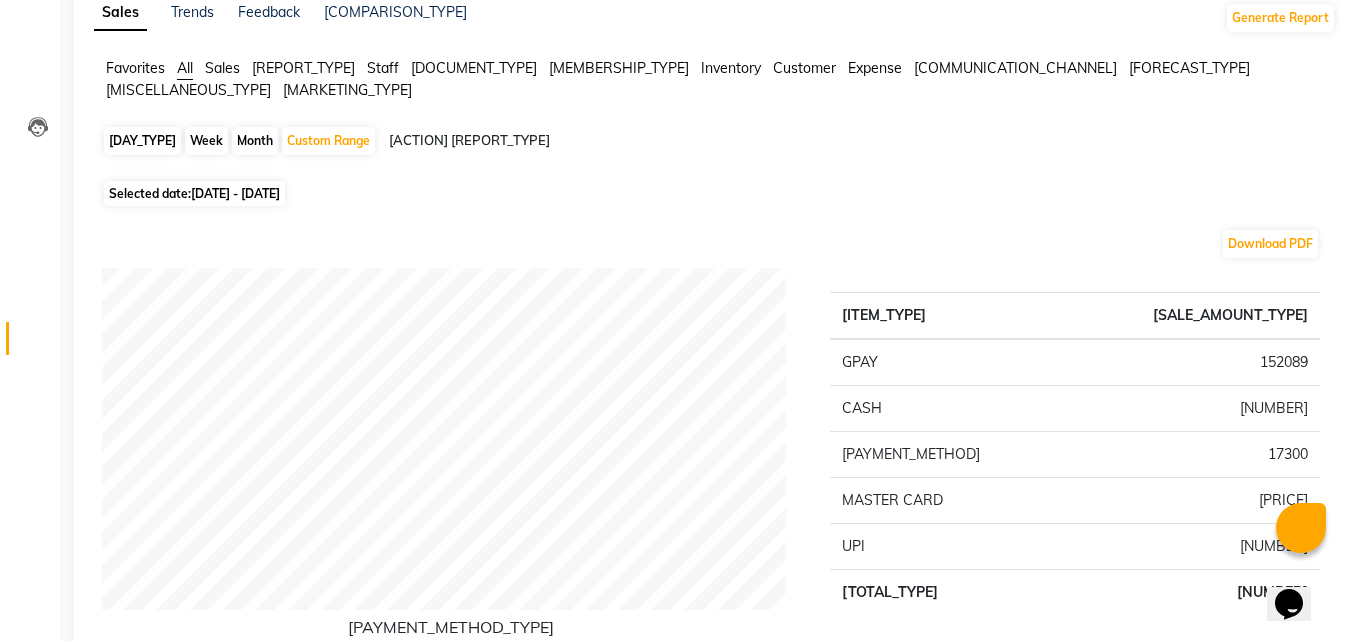 scroll, scrollTop: 0, scrollLeft: 0, axis: both 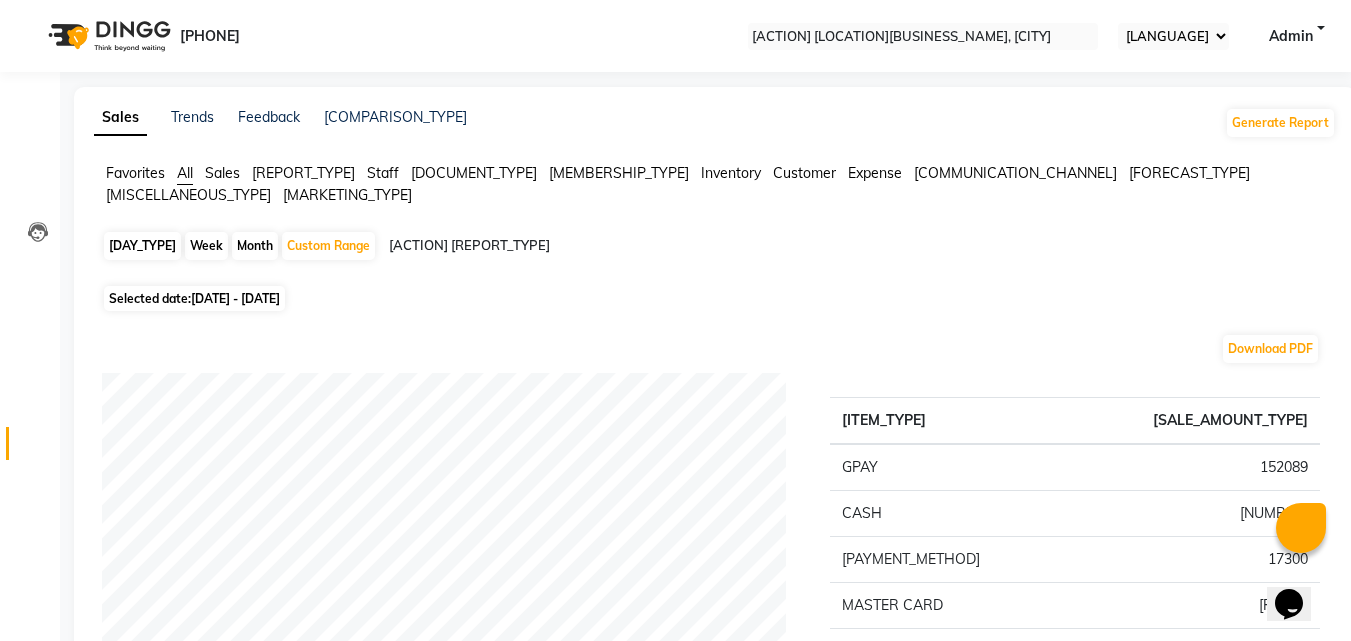 click on "[REPORT_TYPE]" at bounding box center (135, 173) 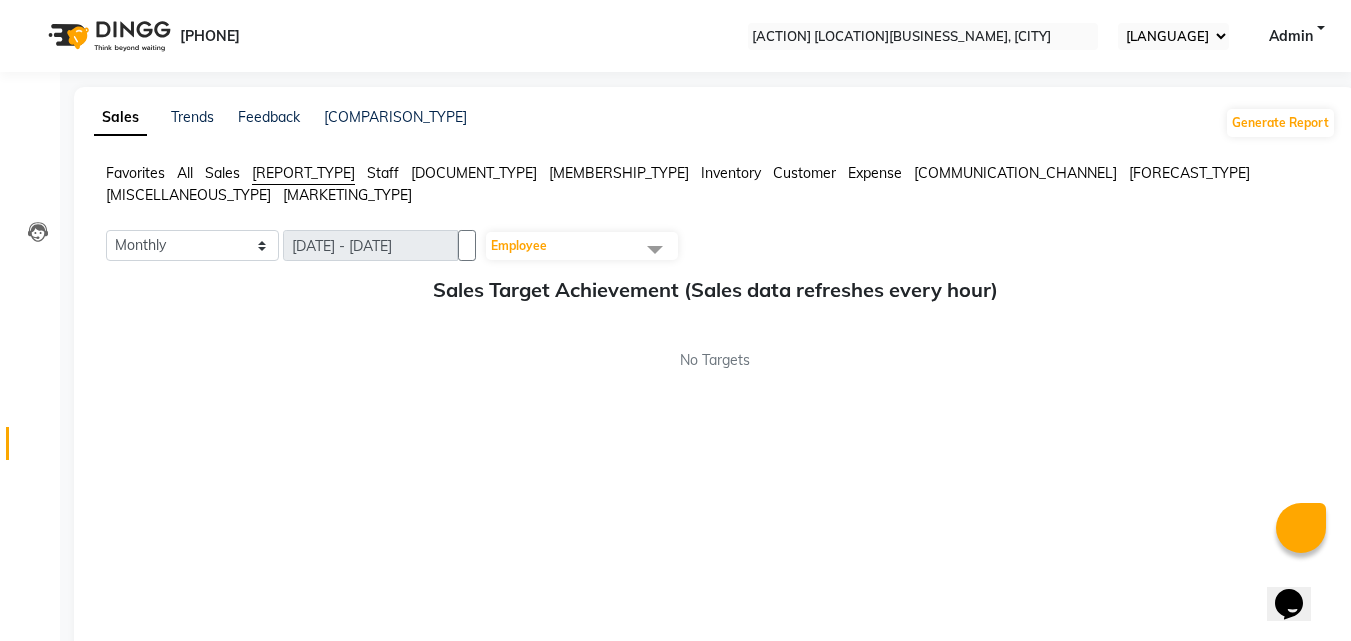 scroll, scrollTop: 38, scrollLeft: 0, axis: vertical 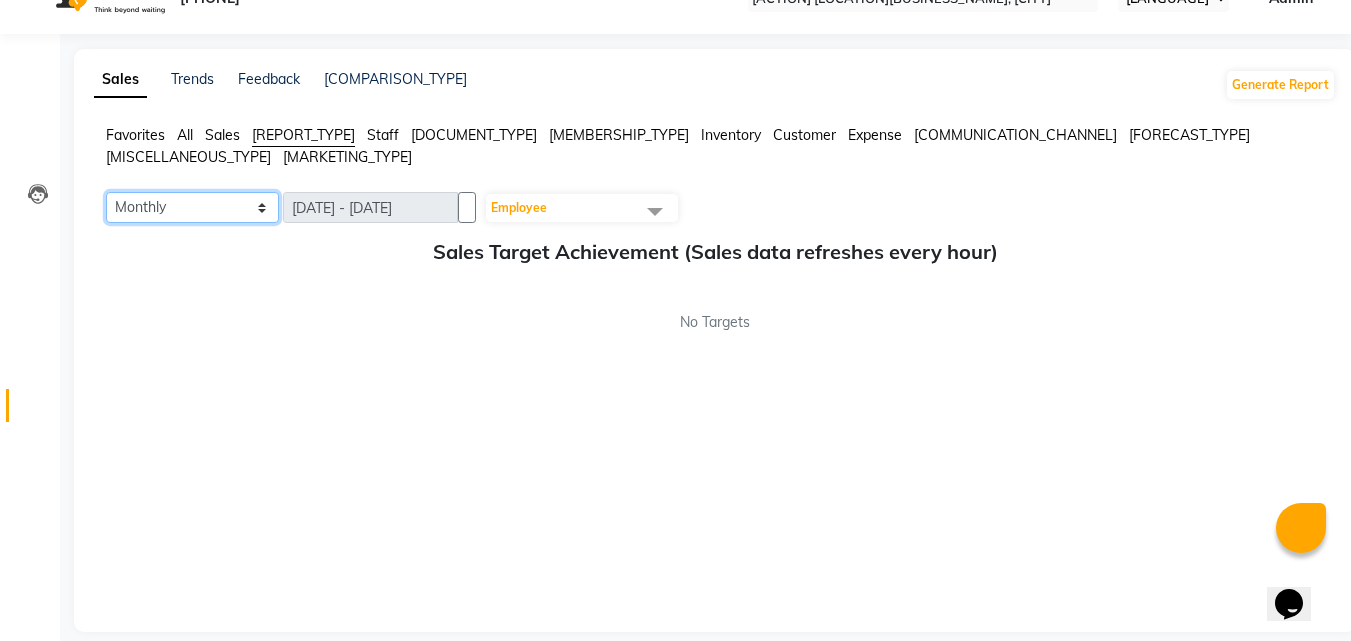 click on "[FREQUENCY] [FREQUENCY]" at bounding box center [192, 207] 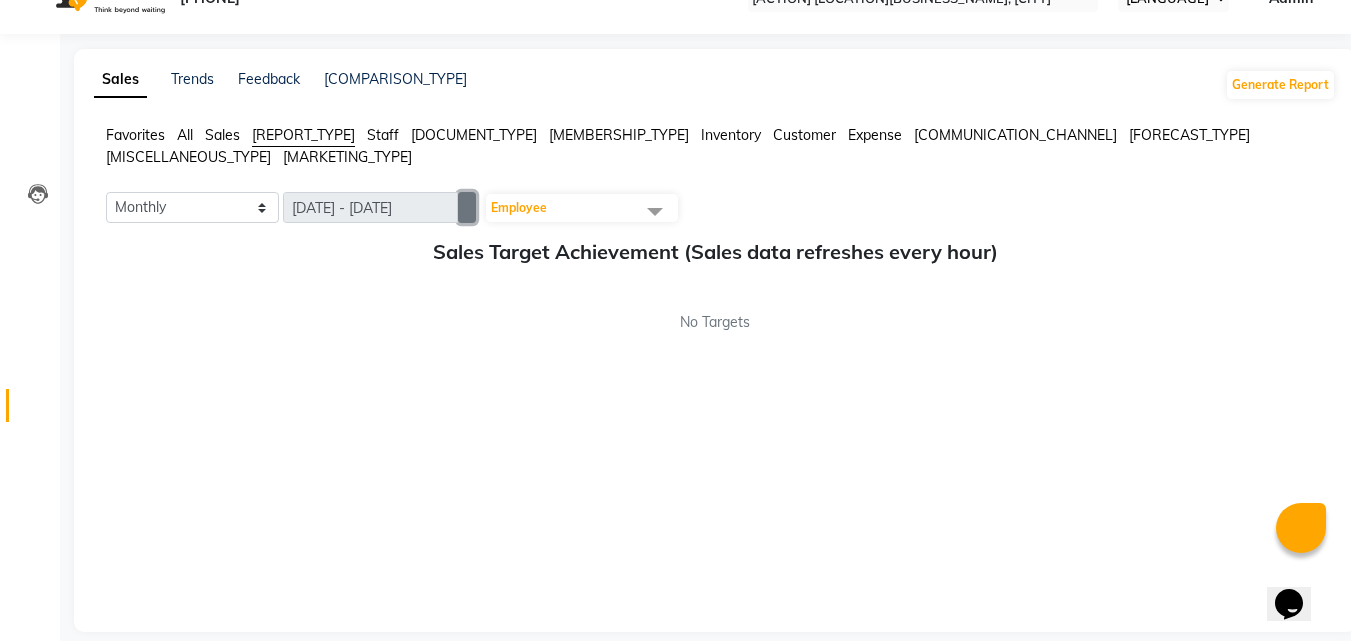 click at bounding box center (467, 208) 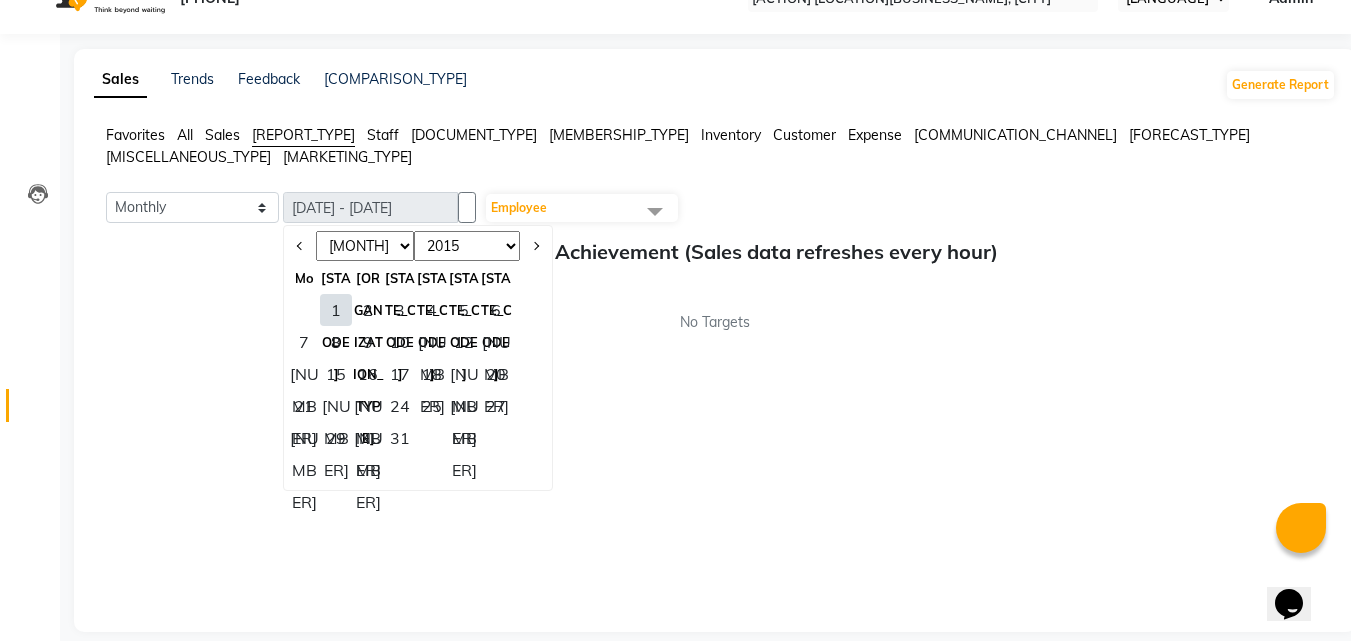 click on "1" at bounding box center [336, 310] 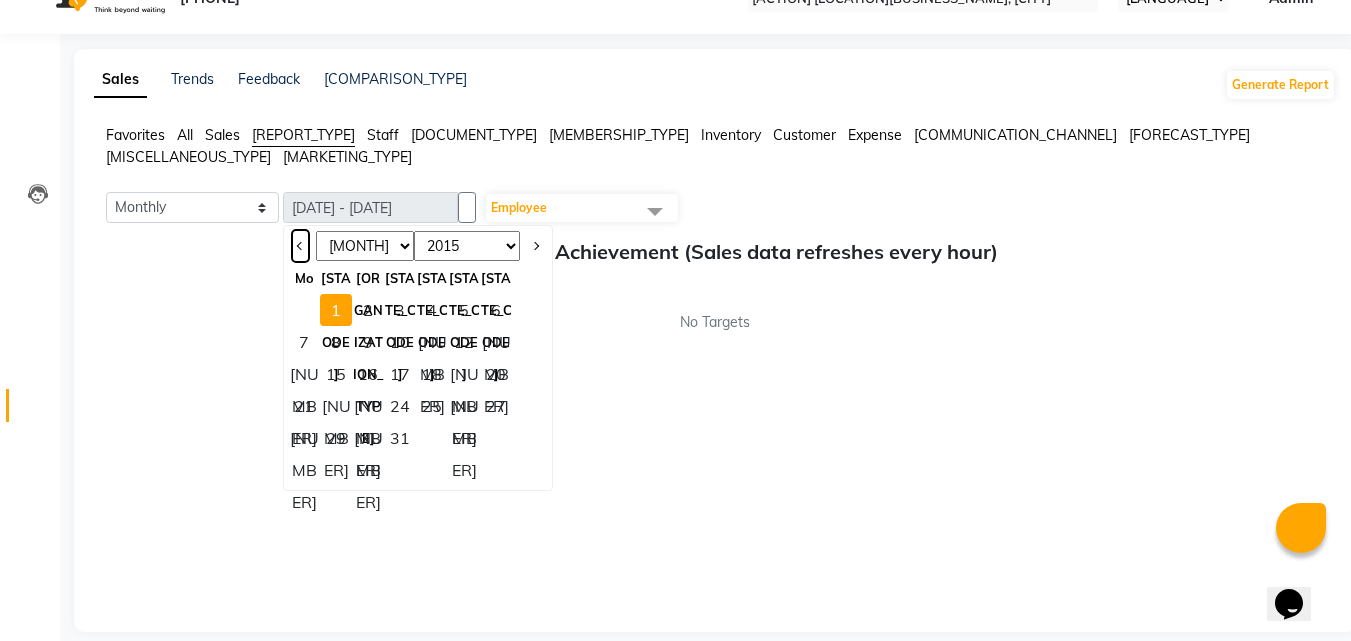 click at bounding box center (300, 246) 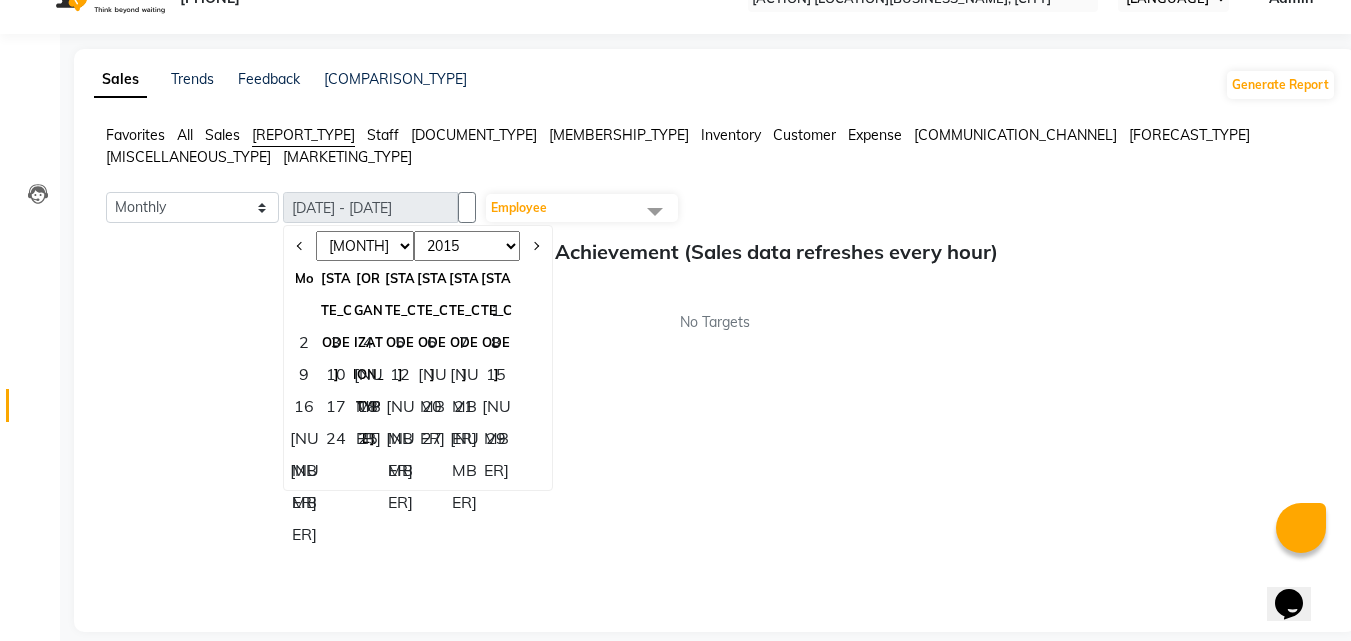 click on "1" at bounding box center [496, 310] 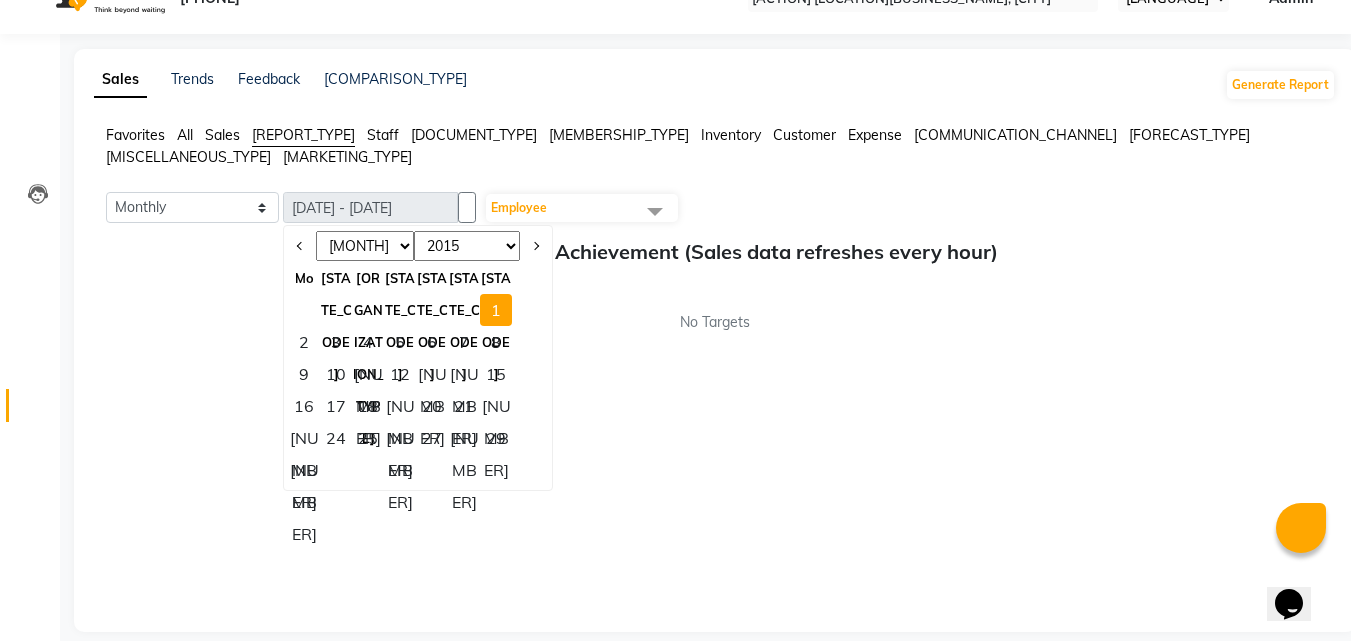 click on "[NUMBER]" at bounding box center (304, 470) 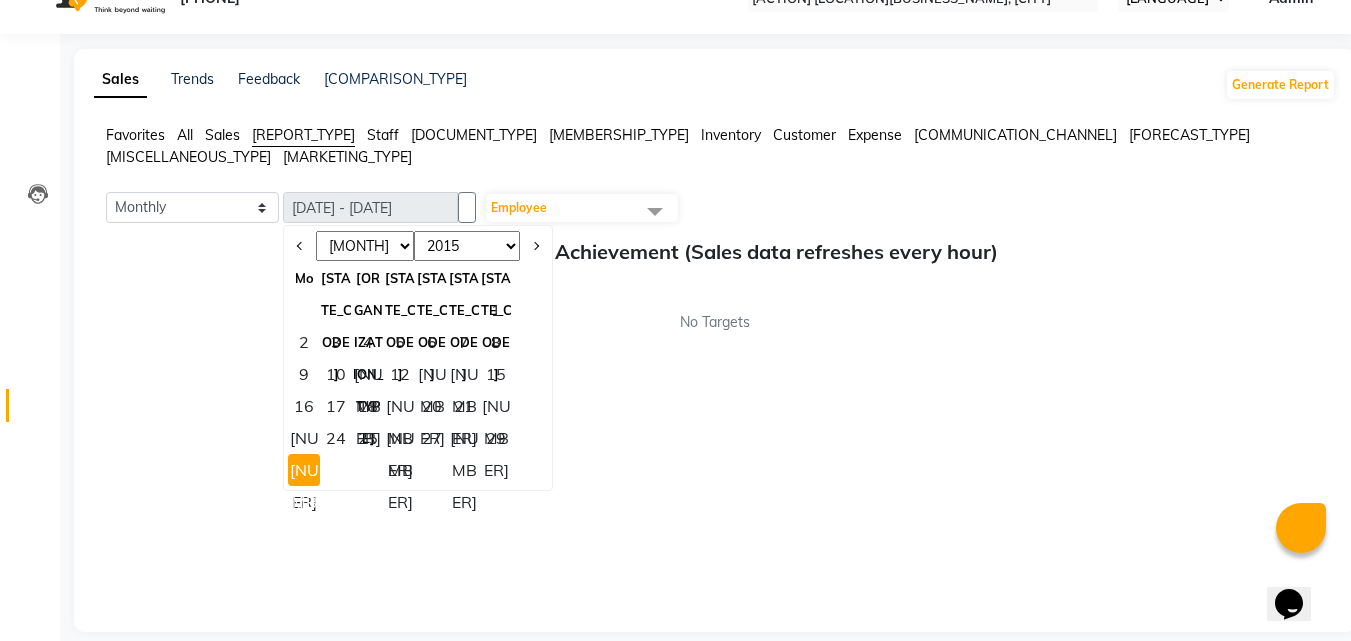 click on "1" at bounding box center (496, 310) 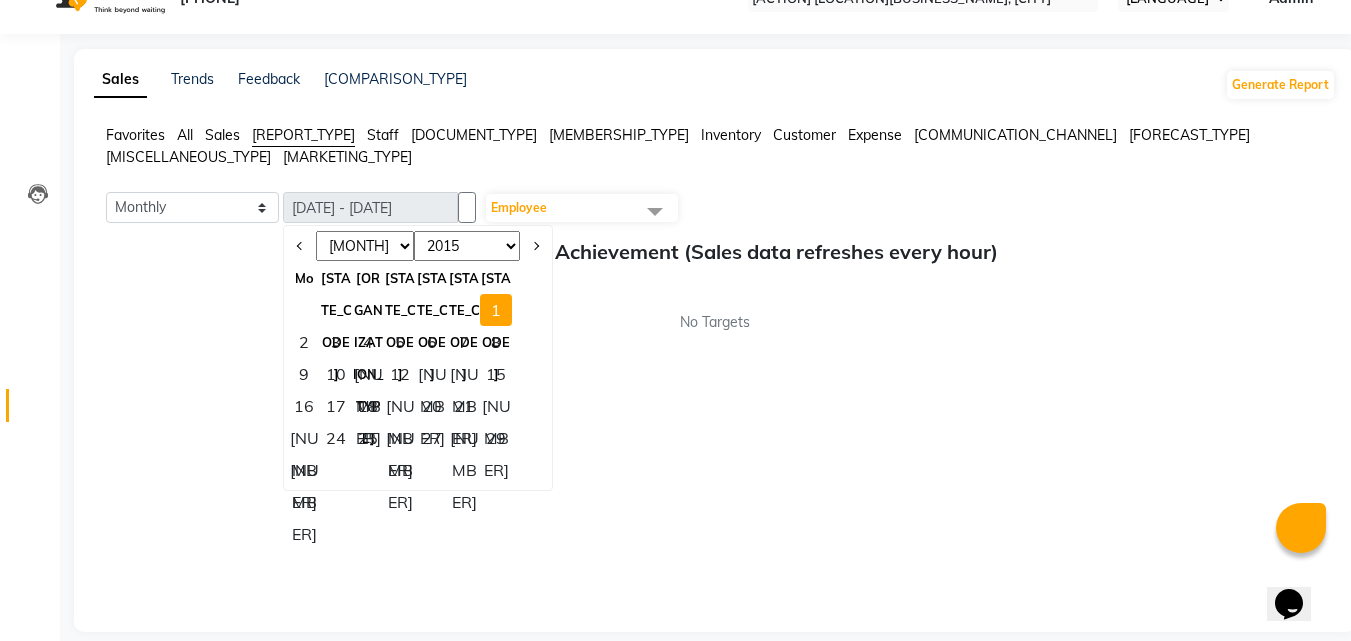 click on "Staff" at bounding box center (135, 135) 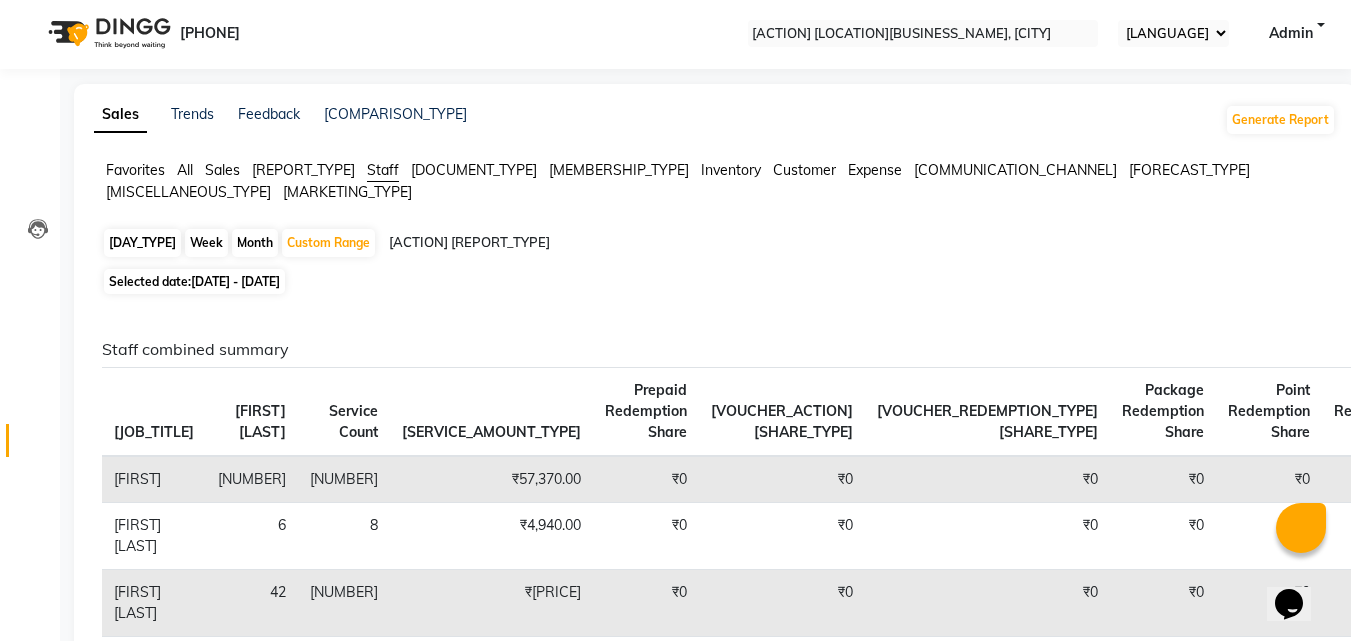 scroll, scrollTop: 0, scrollLeft: 0, axis: both 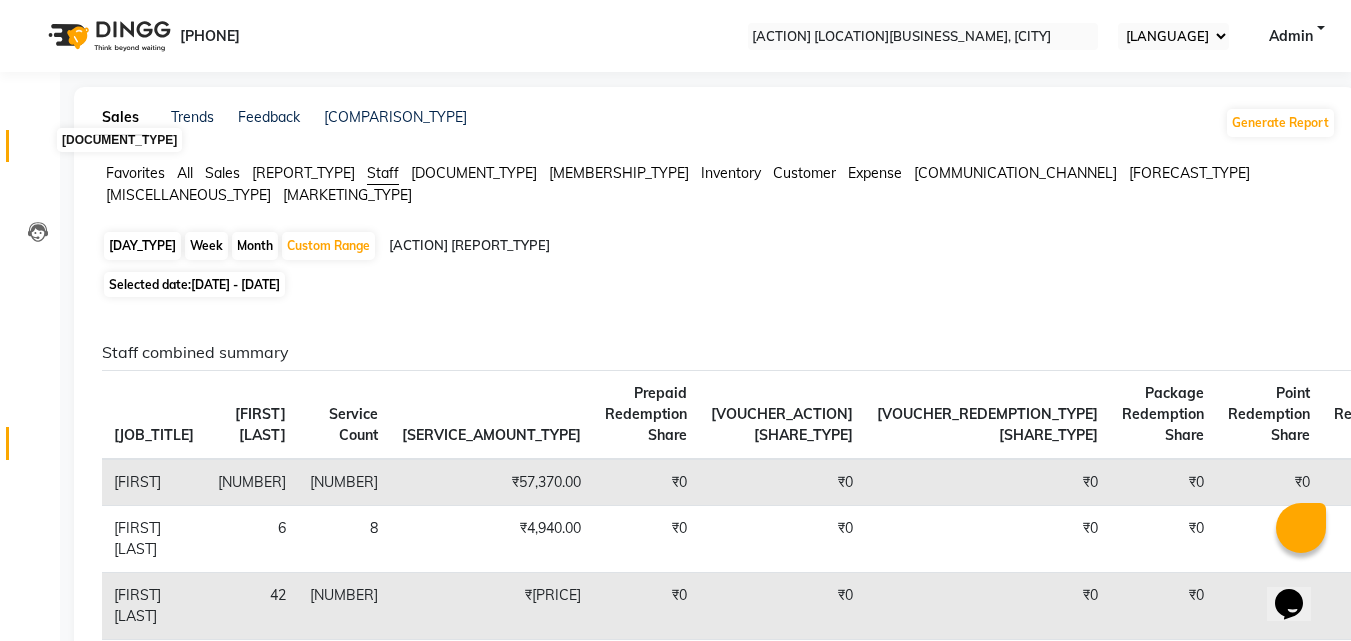 click at bounding box center [38, 151] 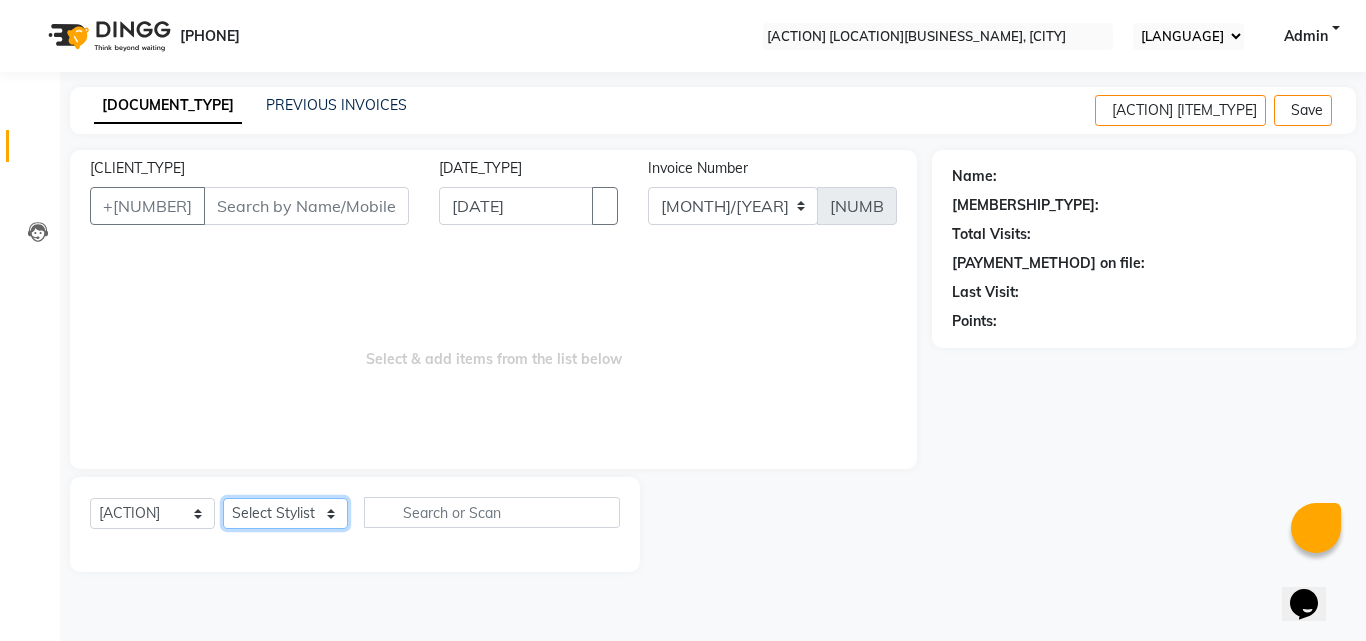 click on "Select Stylist ABHISHEKH Jaya Shinde Karan Mahesh Rasal Mohd Monish Ahmed monika NAAZ NIlesh pooja jaison Pooja Mam purva Sanket Sujata Surekha Vandana Chavan" at bounding box center [285, 513] 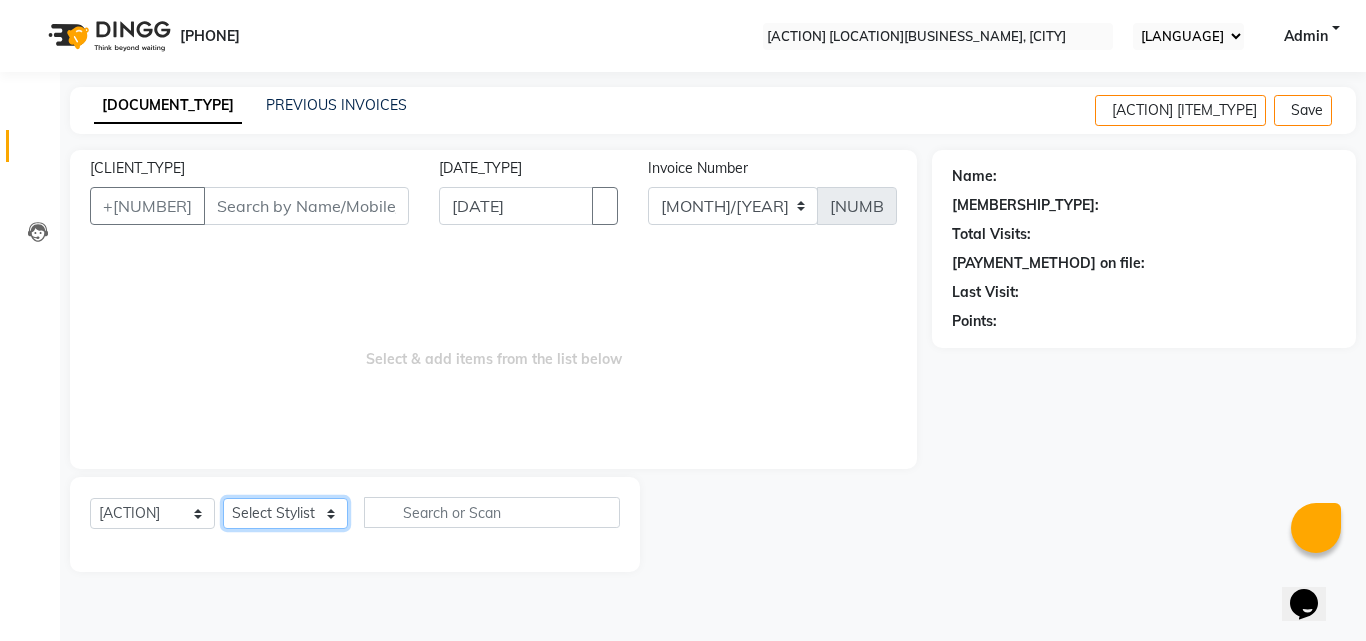 select on "[NUMBER]" 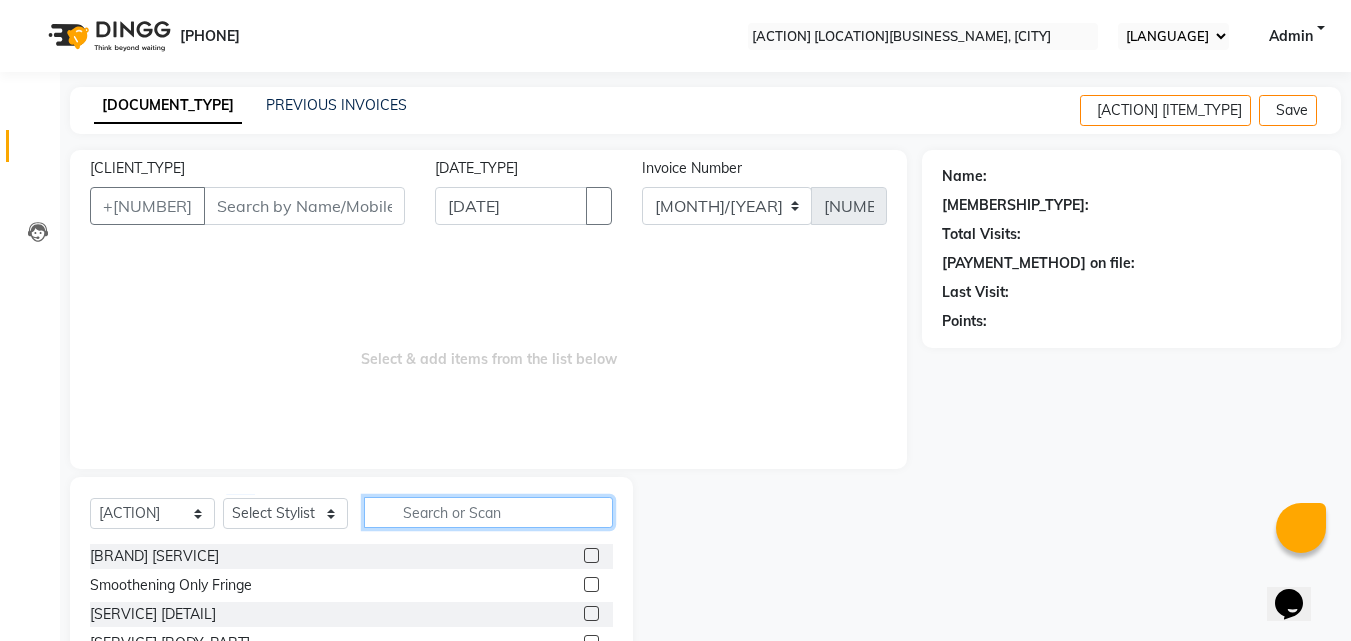 click at bounding box center [488, 512] 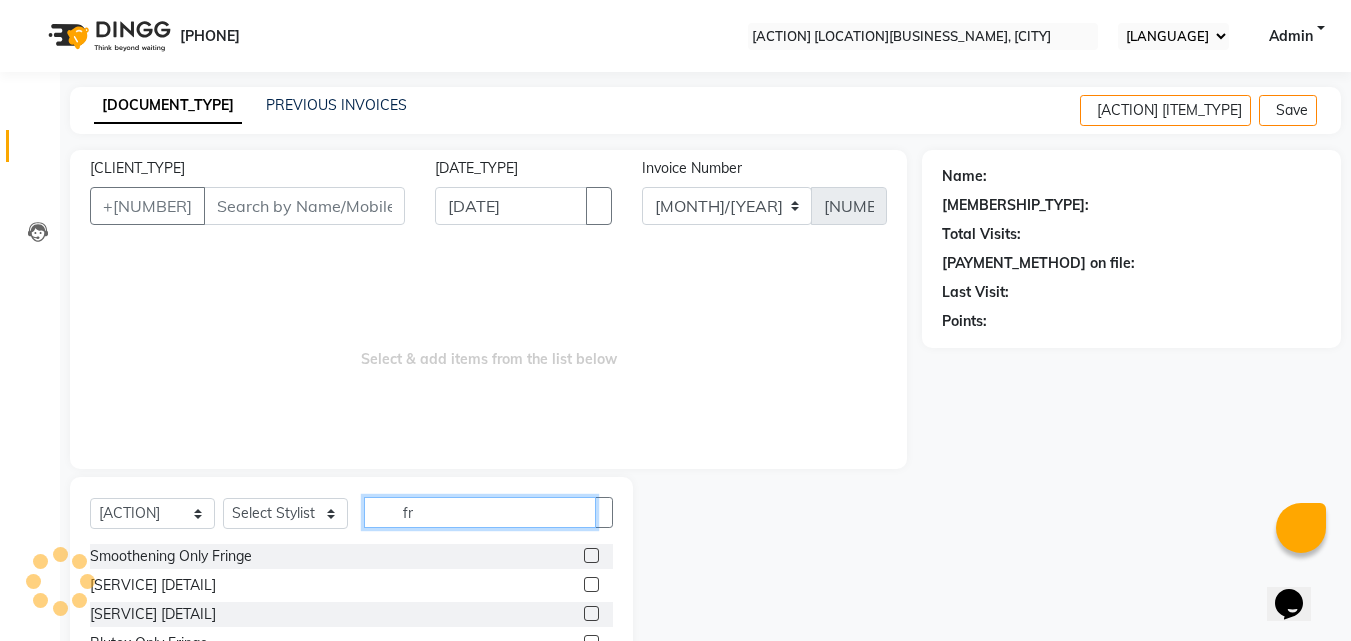 type on "fr" 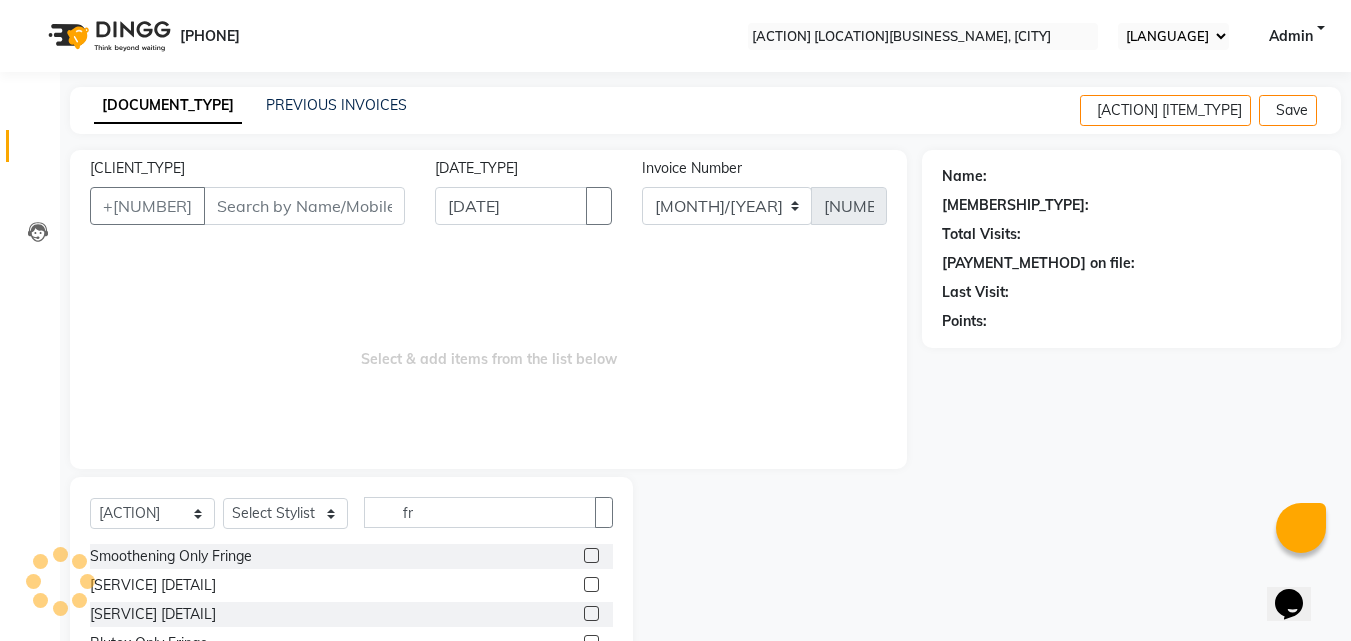 click on "[DOCUMENT_TYPE]" at bounding box center [168, 106] 